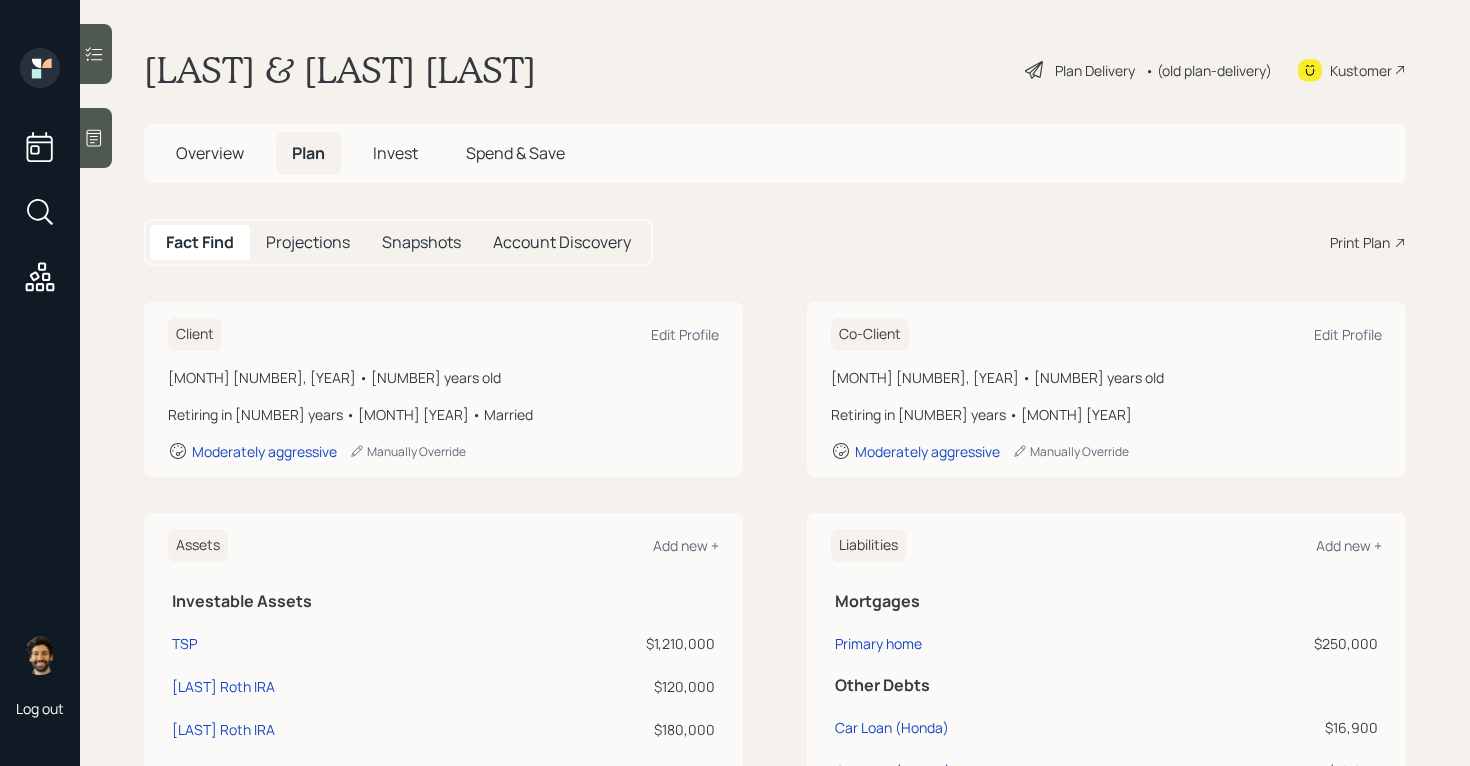 scroll, scrollTop: 0, scrollLeft: 0, axis: both 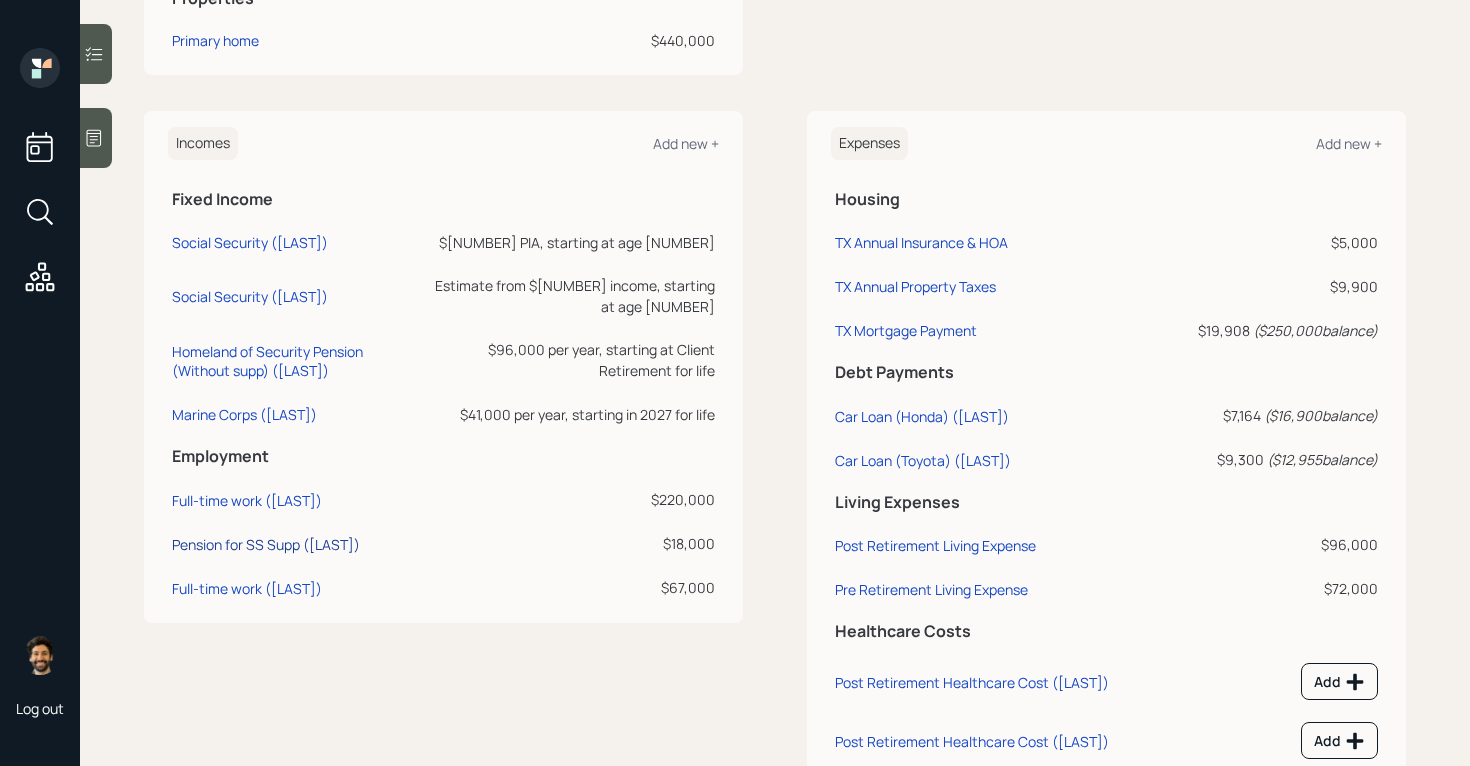 click on "Pension for SS Supp ([LAST])" at bounding box center (266, 544) 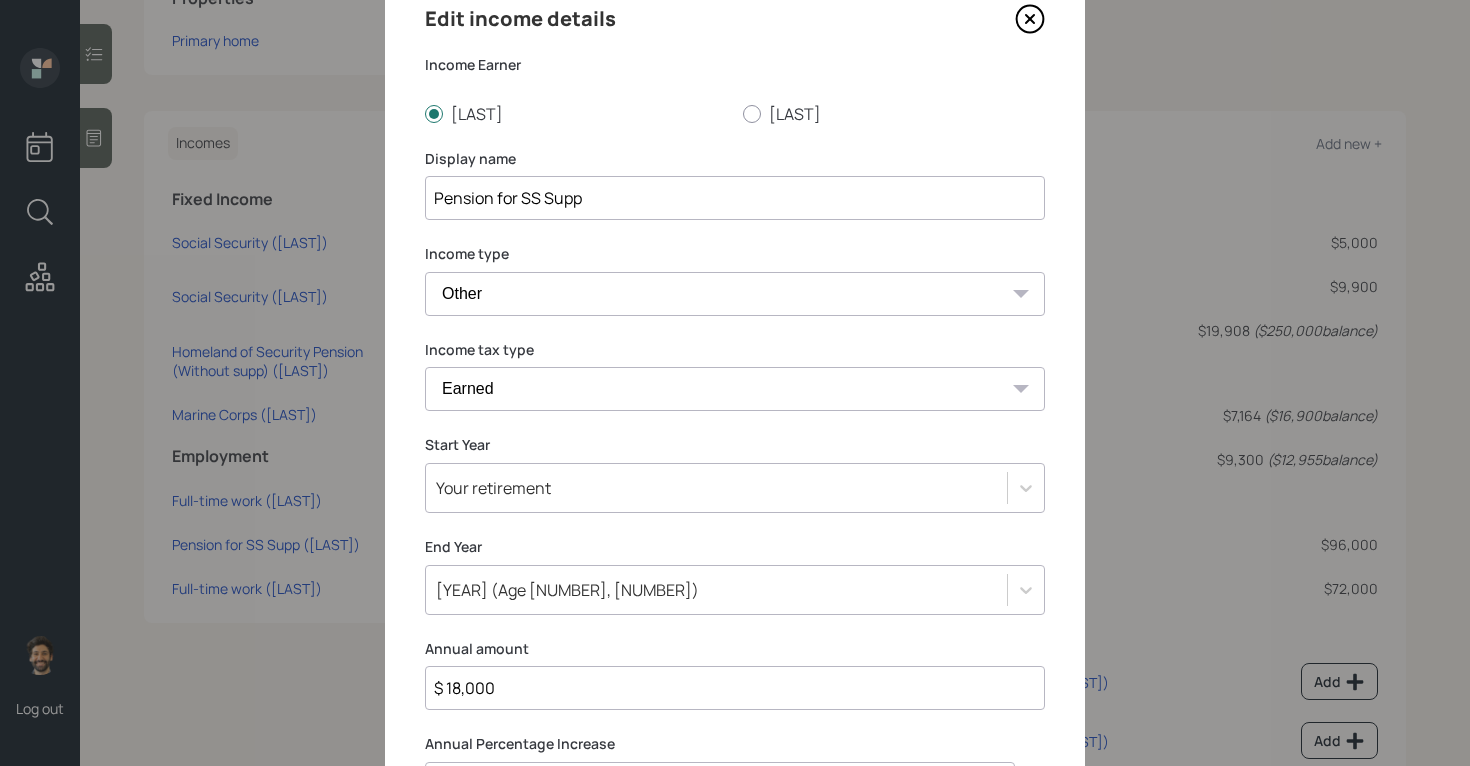 scroll, scrollTop: 94, scrollLeft: 0, axis: vertical 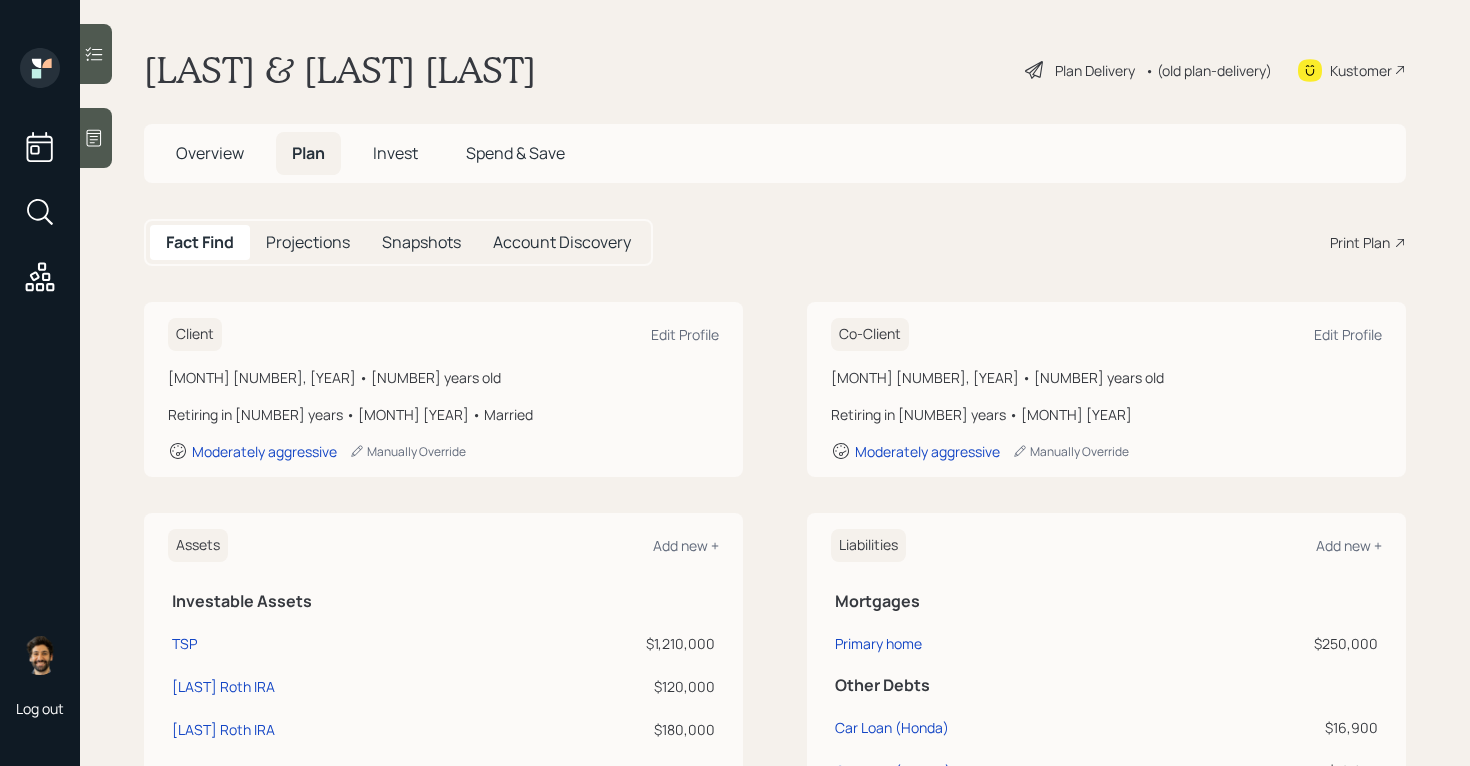 click on "Overview" at bounding box center [210, 153] 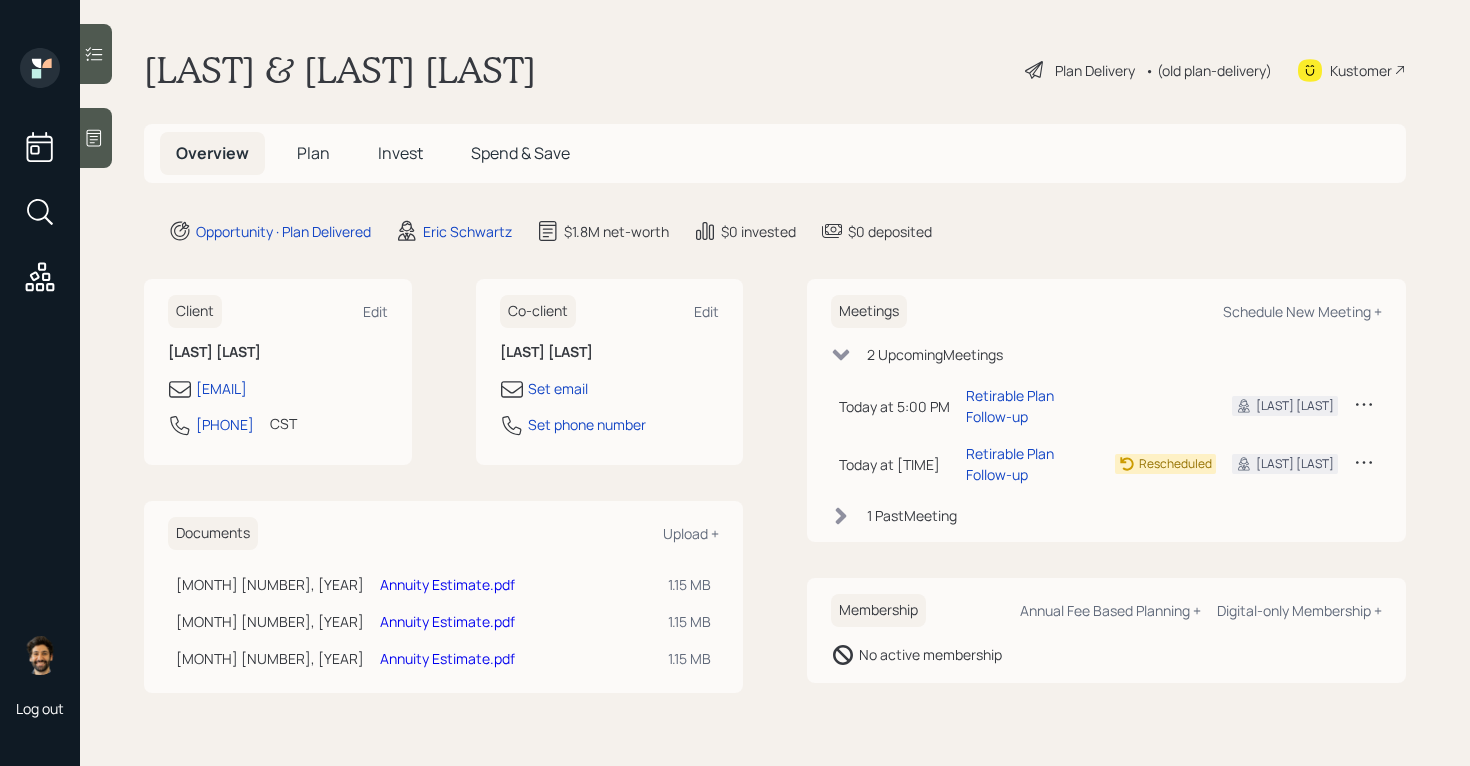 click on "Annuity Estimate.pdf" at bounding box center [447, 658] 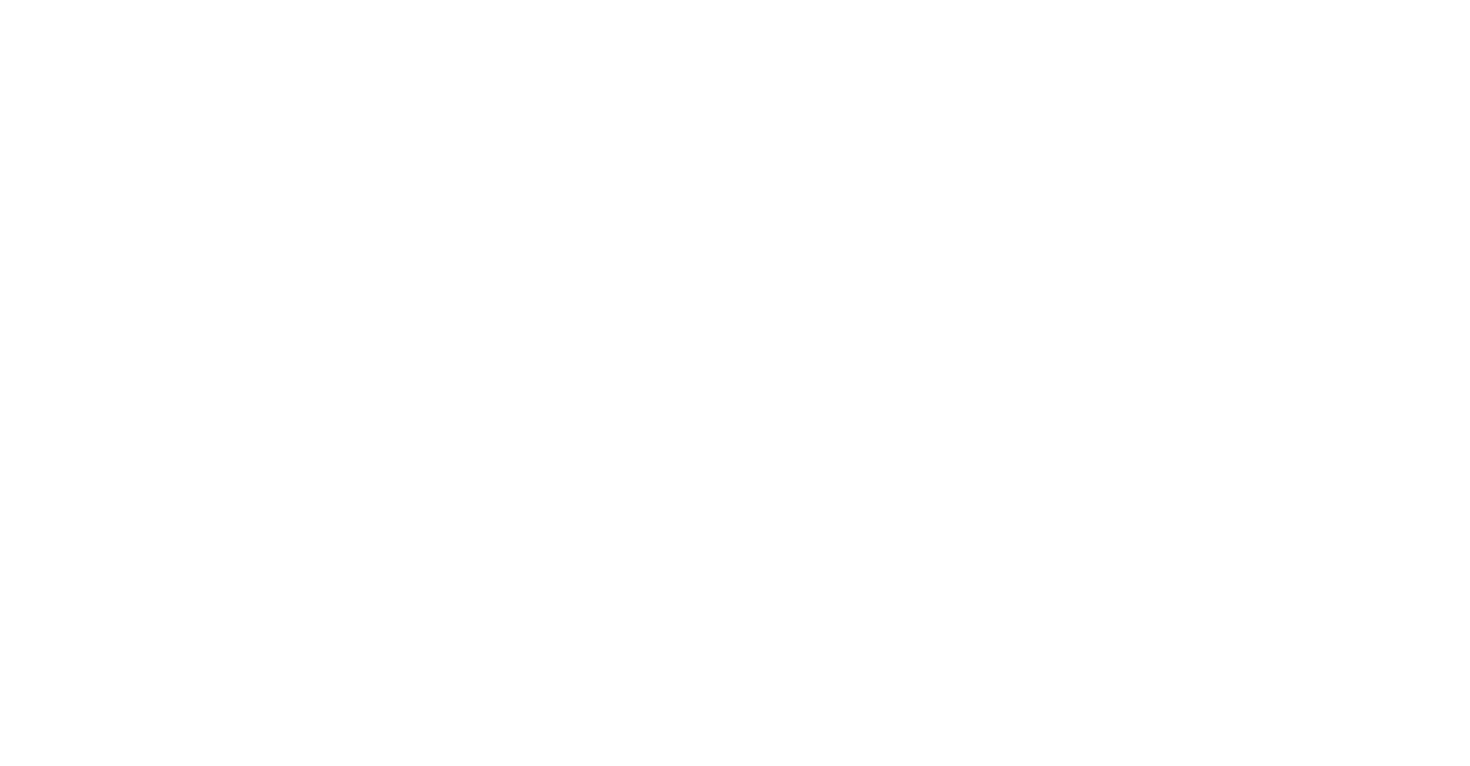 scroll, scrollTop: 0, scrollLeft: 0, axis: both 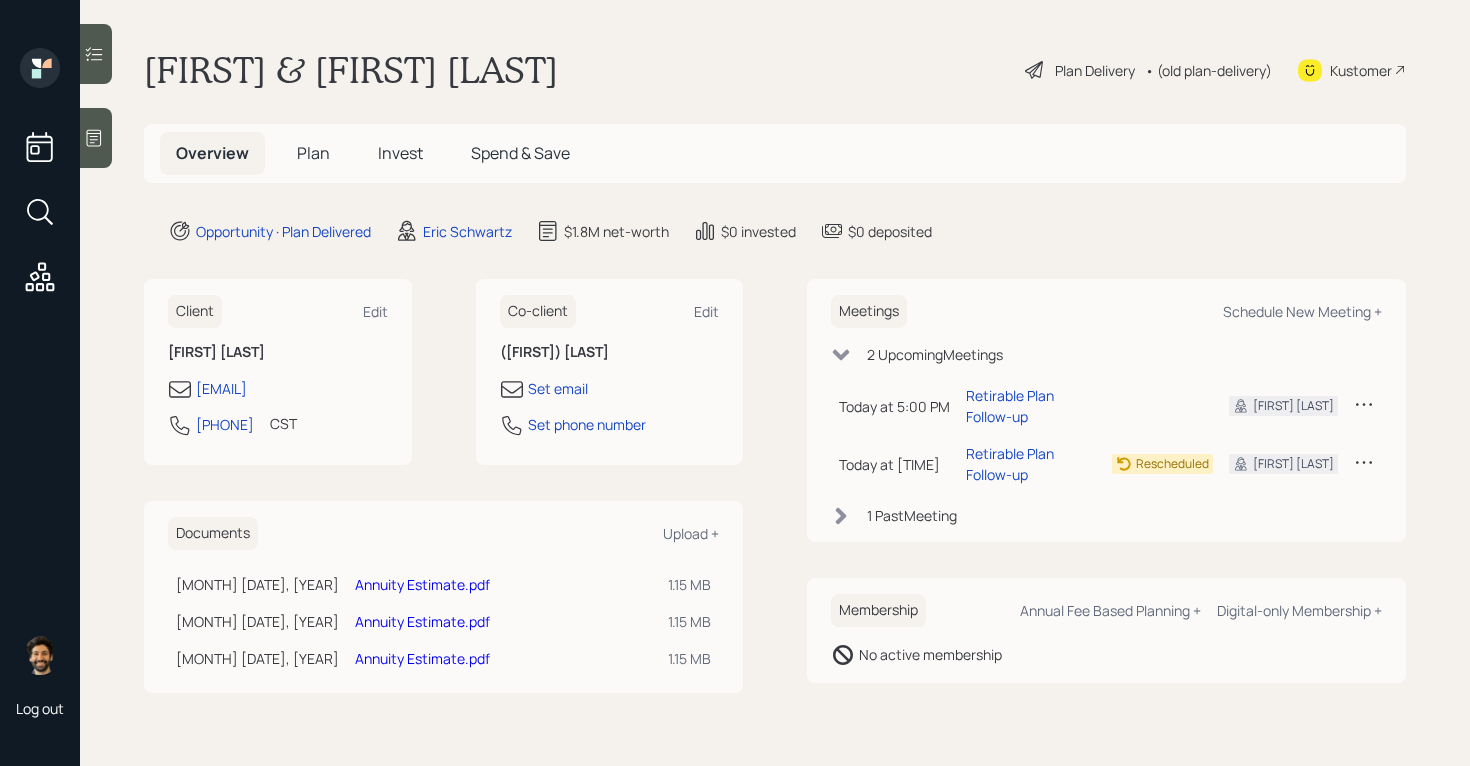 click on "Annuity Estimate.pdf" at bounding box center [422, 621] 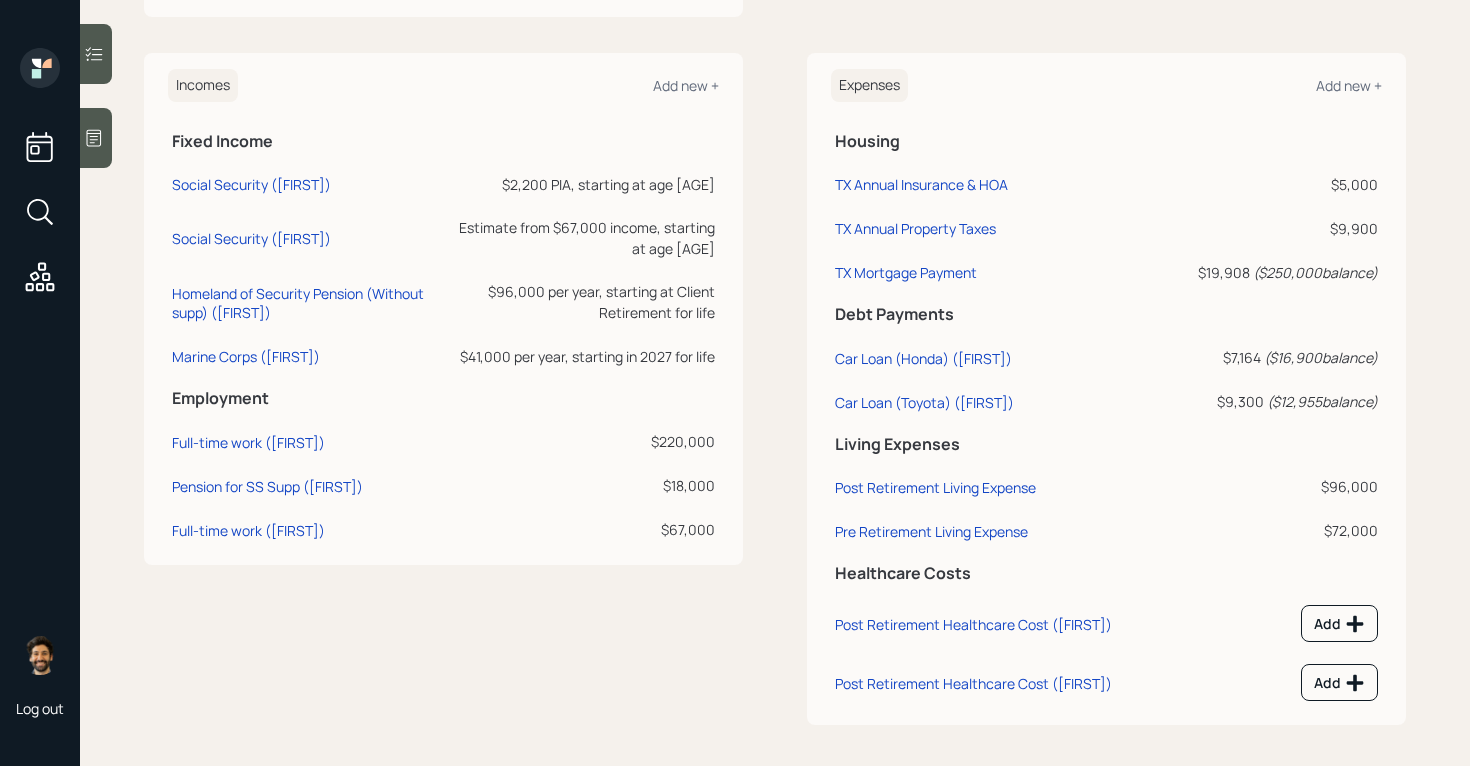 scroll, scrollTop: 881, scrollLeft: 0, axis: vertical 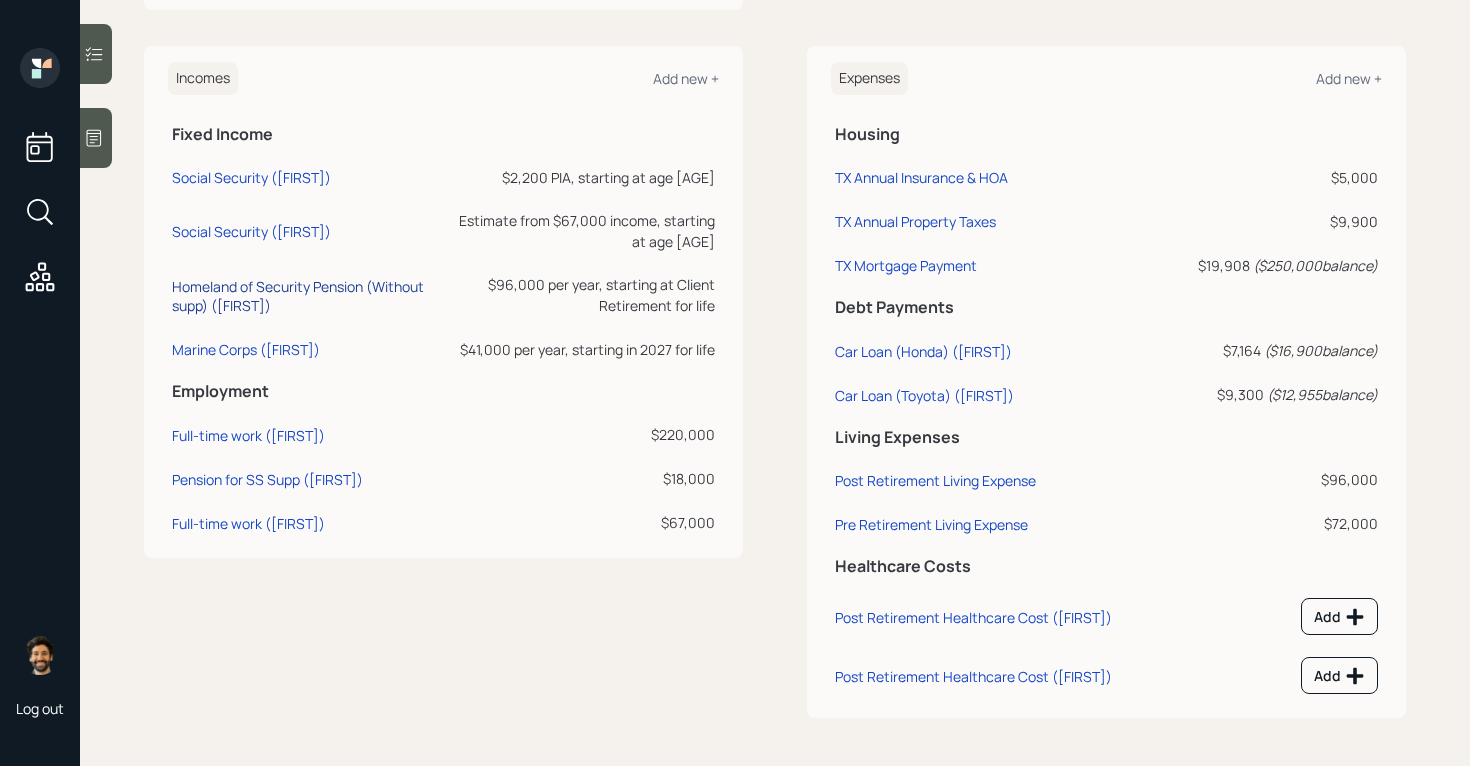 click on "Homeland of Security Pension (Without supp)    ([FIRST])" at bounding box center [306, 296] 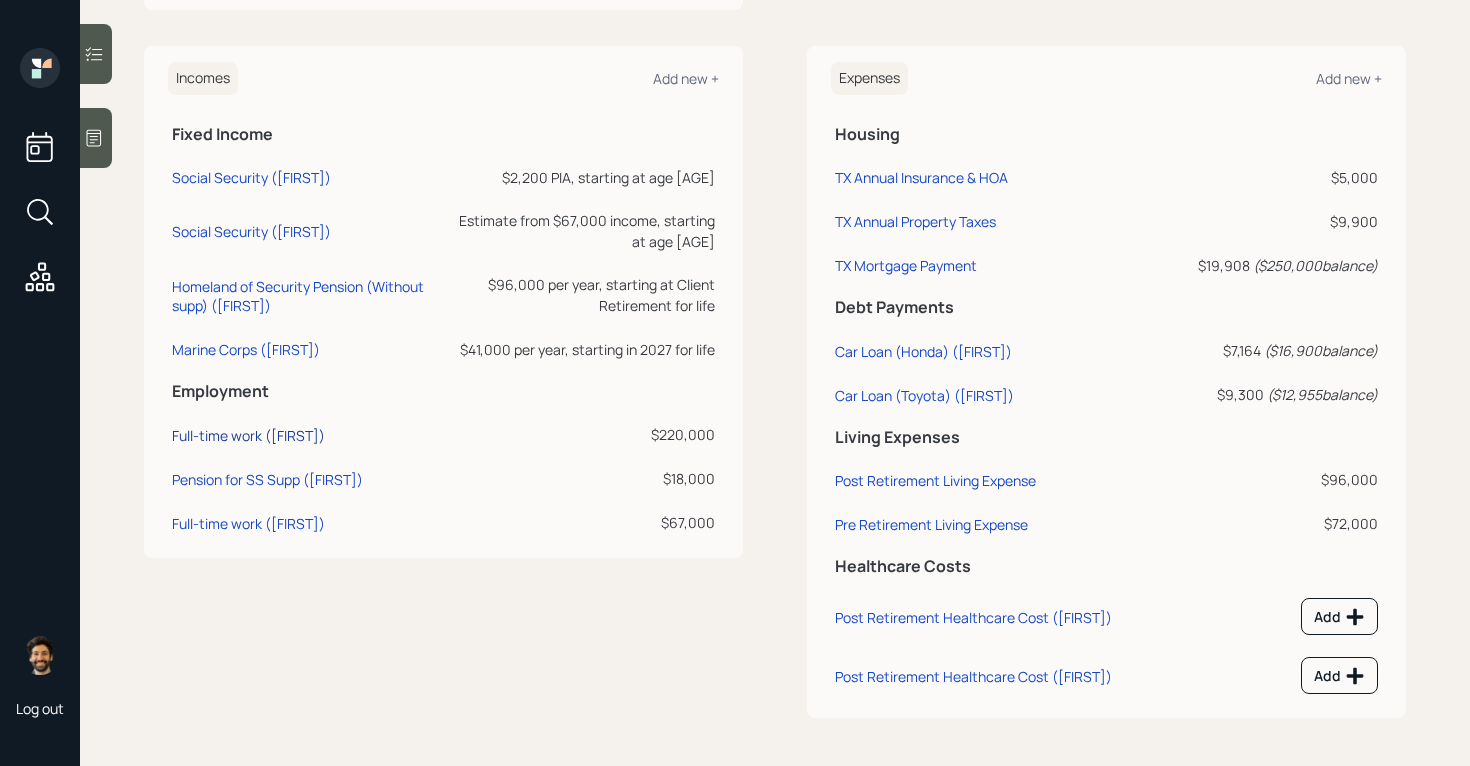 click on "Full-time work   ([FIRST])" at bounding box center (248, 435) 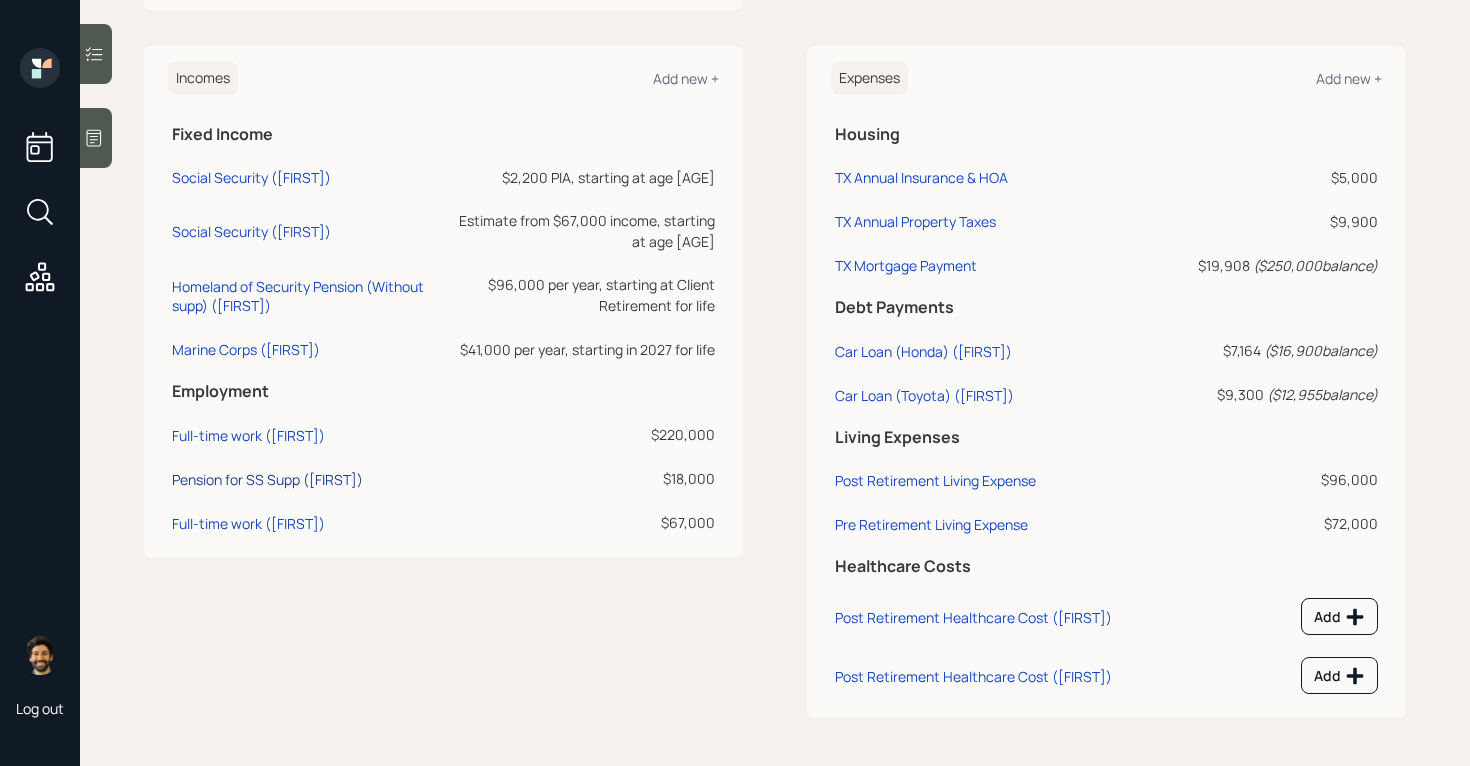 click on "Pension for SS Supp ([LAST])" at bounding box center (267, 479) 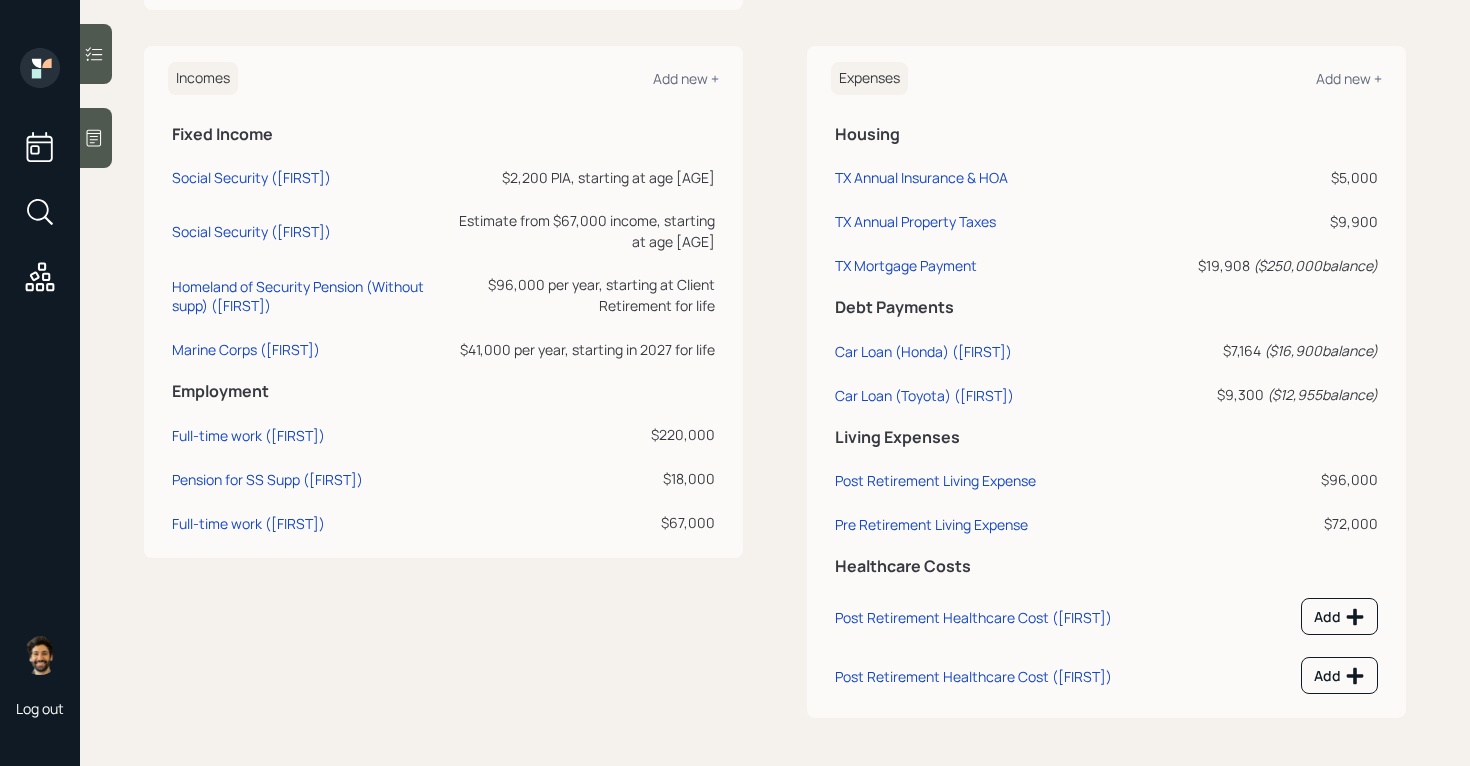 select on "other" 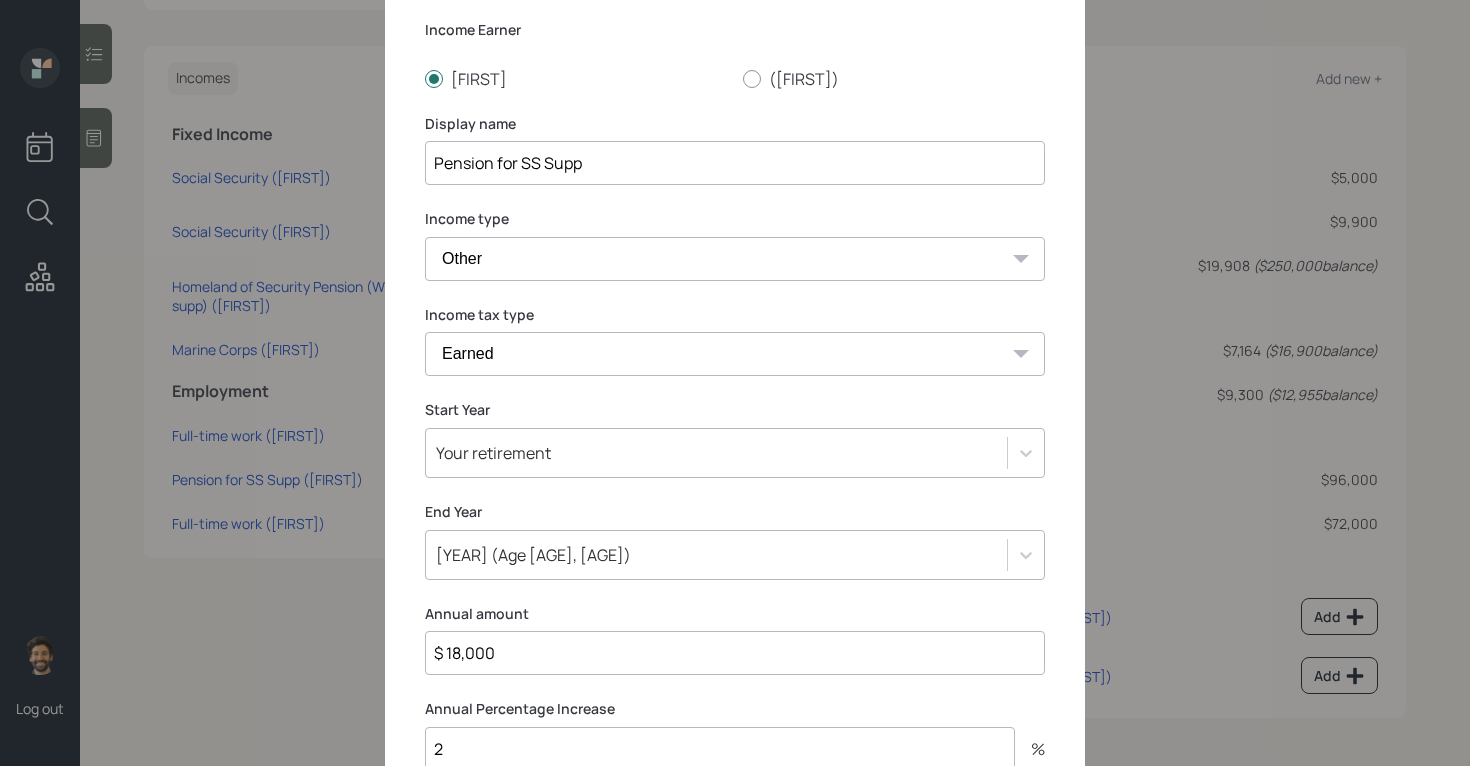 scroll, scrollTop: 141, scrollLeft: 0, axis: vertical 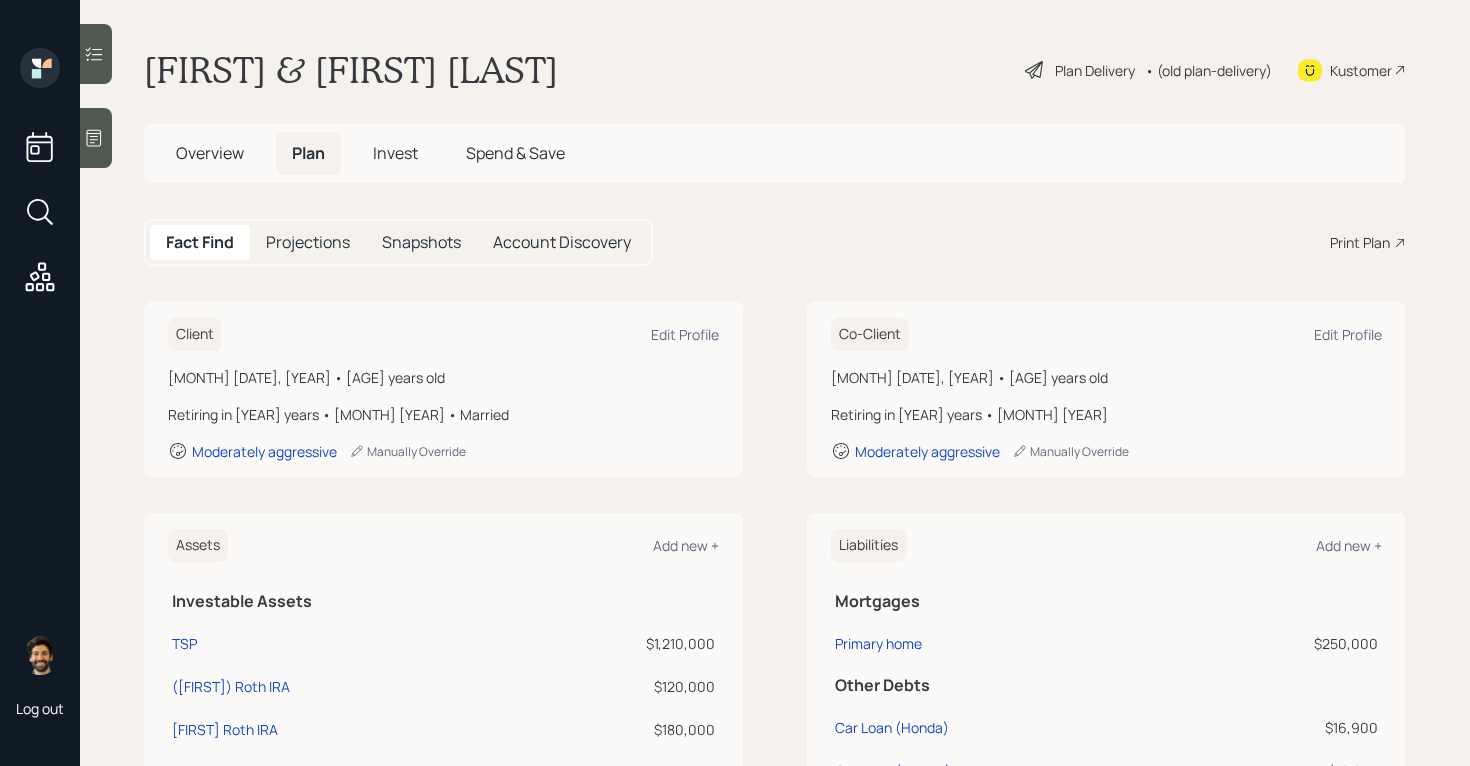 click on "• (old plan-delivery)" at bounding box center [1208, 70] 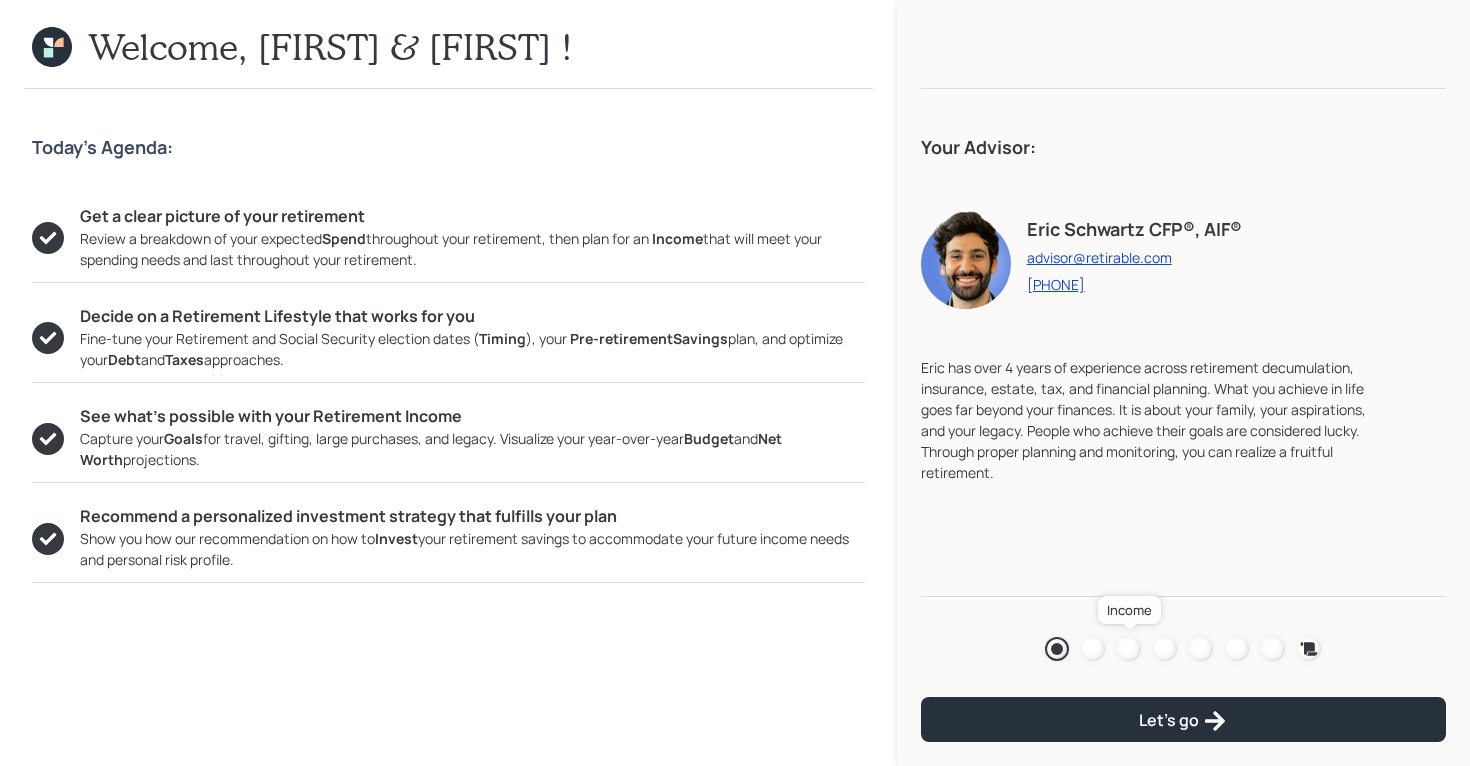 click at bounding box center (1129, 649) 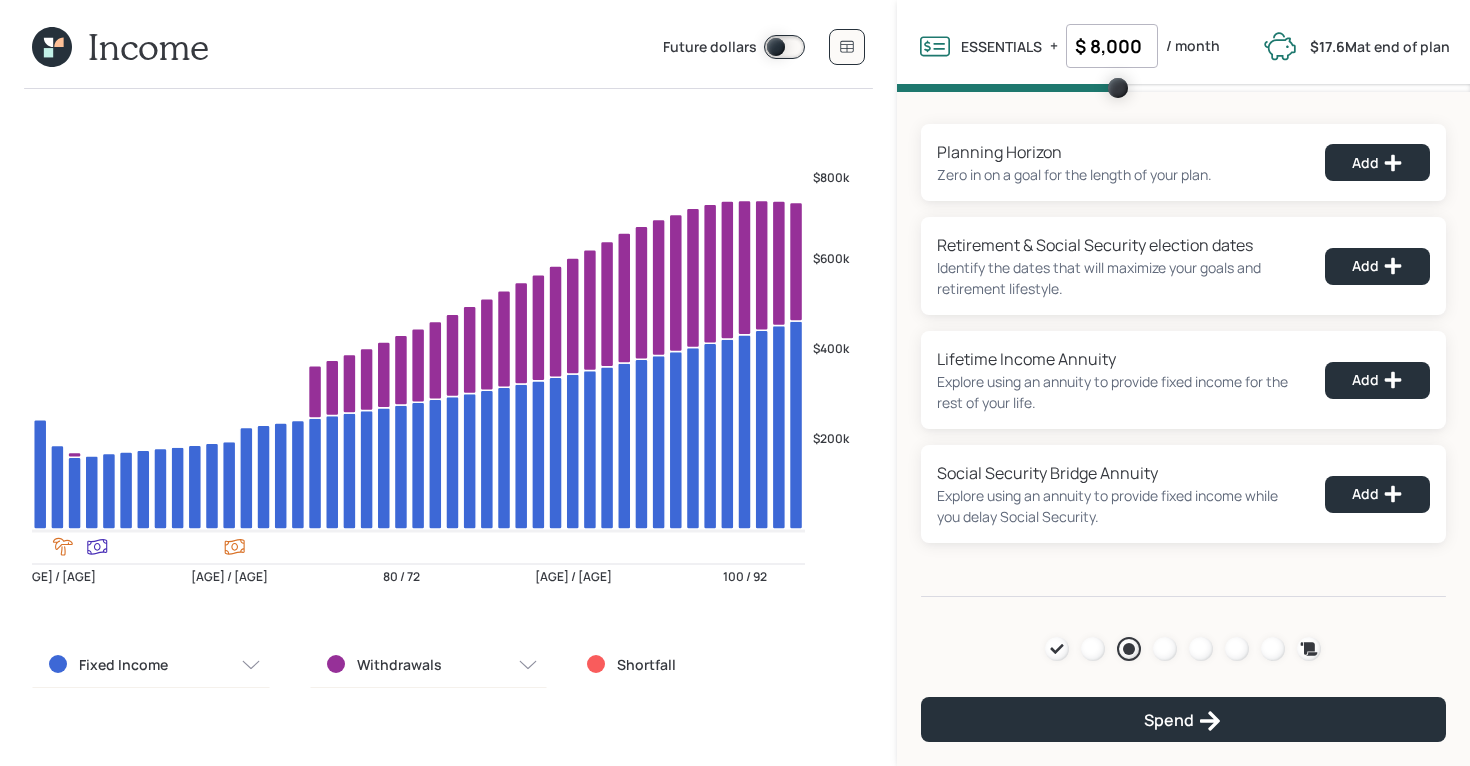click 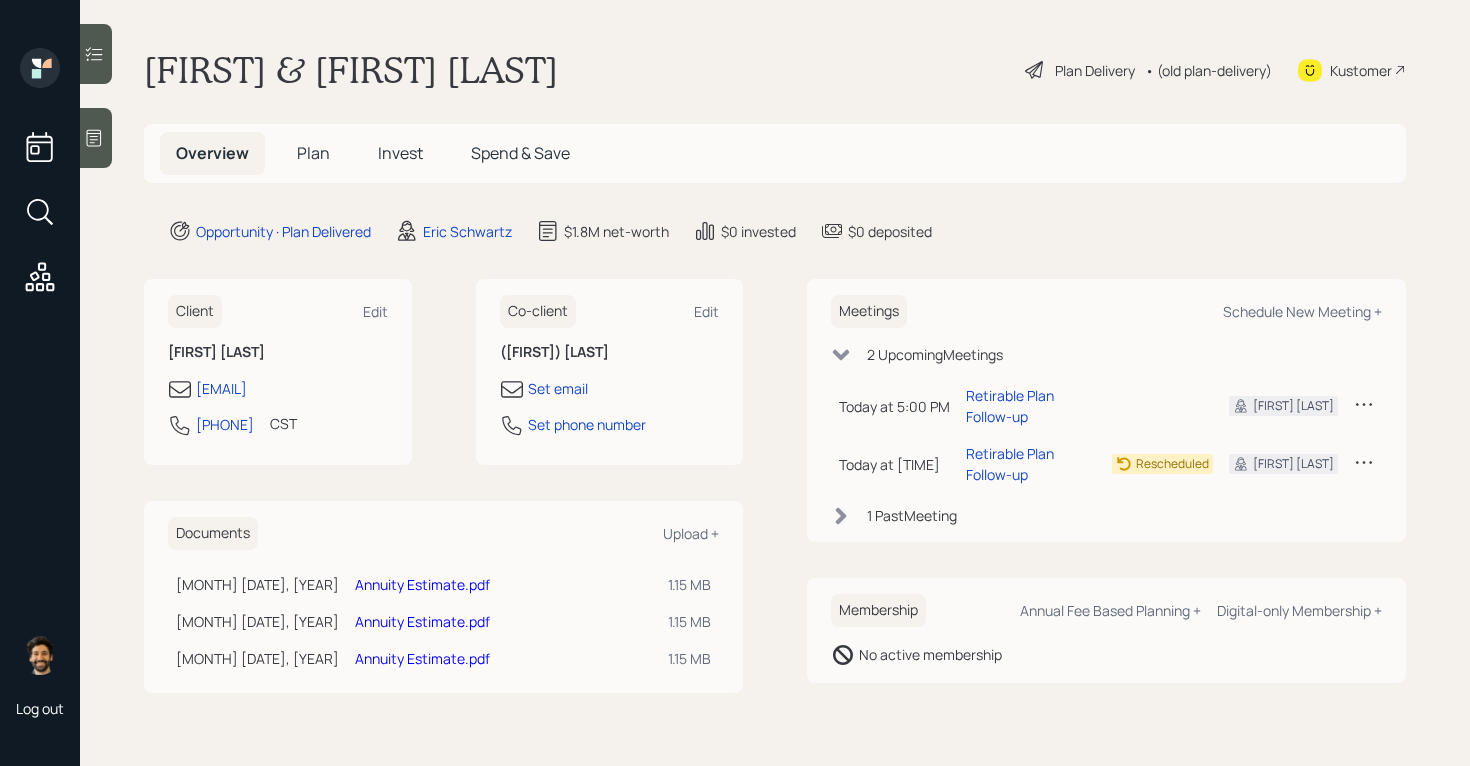 click on "Plan" at bounding box center [313, 153] 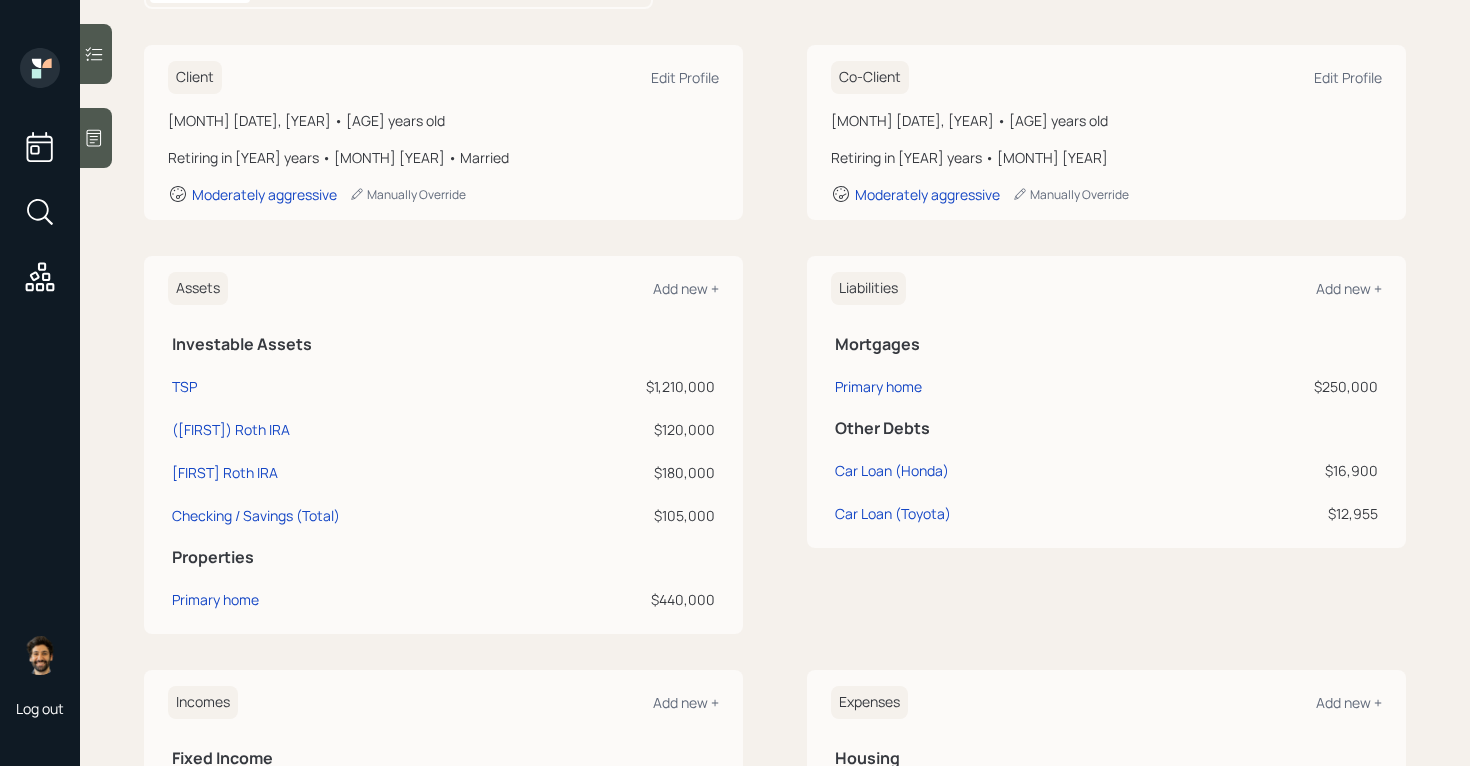 scroll, scrollTop: 0, scrollLeft: 0, axis: both 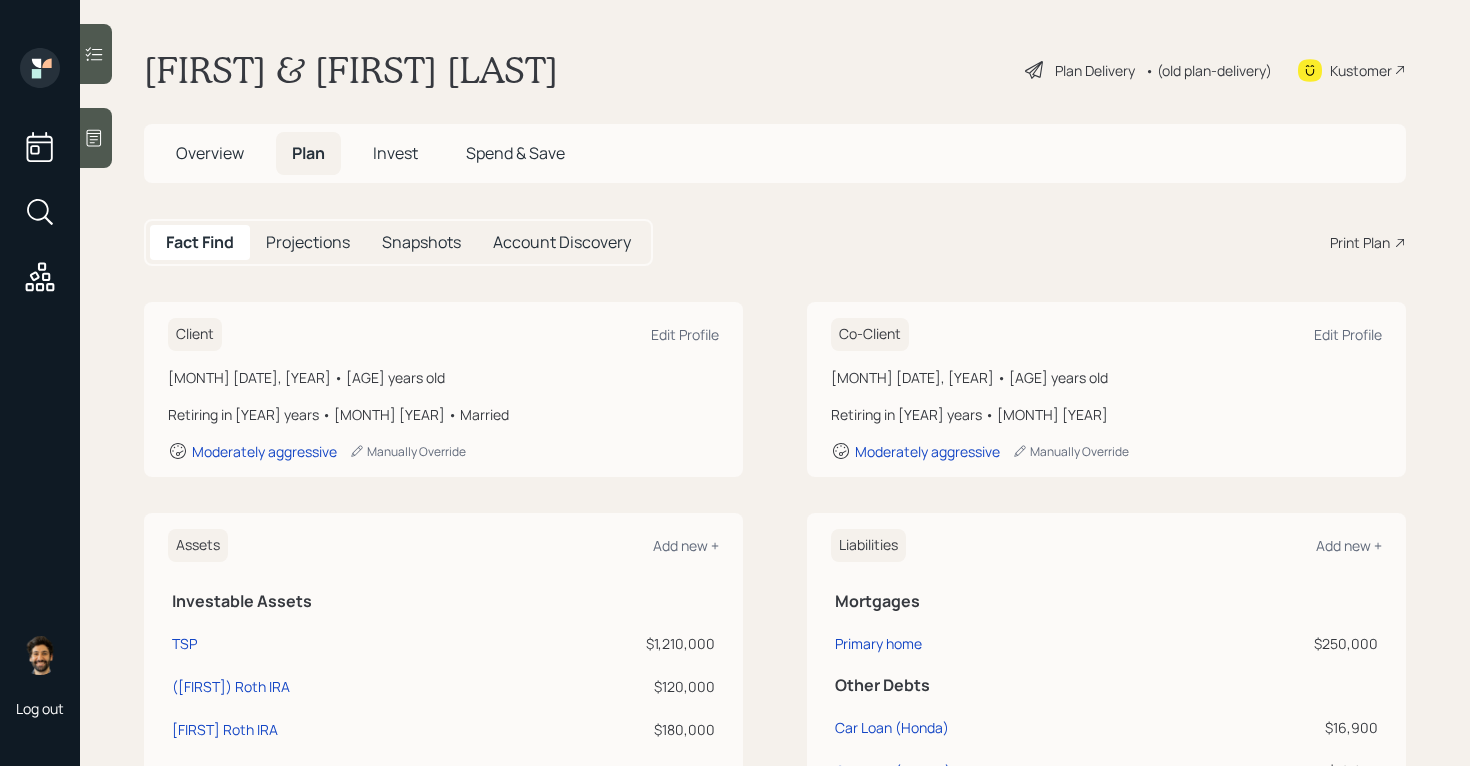 click on "• (old plan-delivery)" at bounding box center (1208, 70) 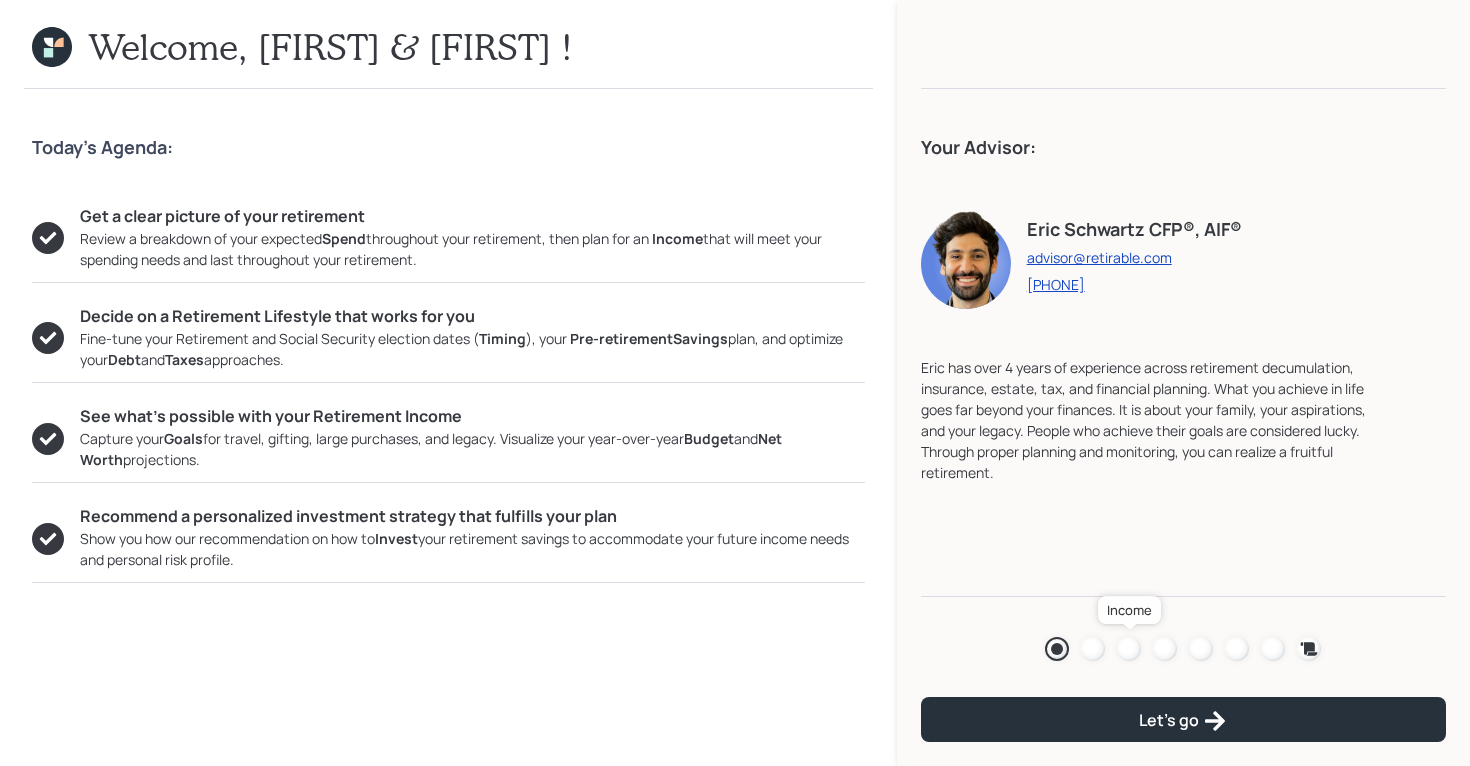 click at bounding box center [1129, 649] 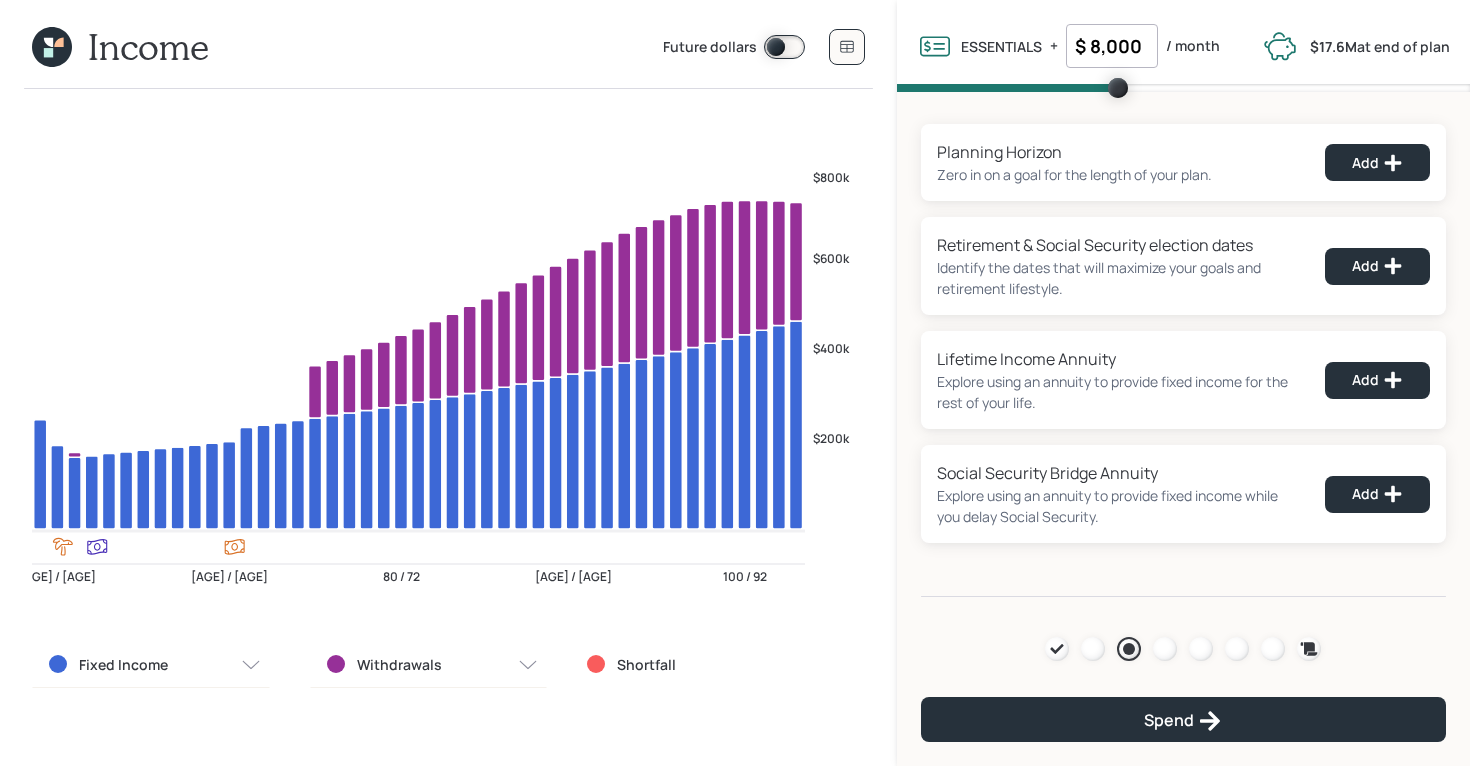 click 